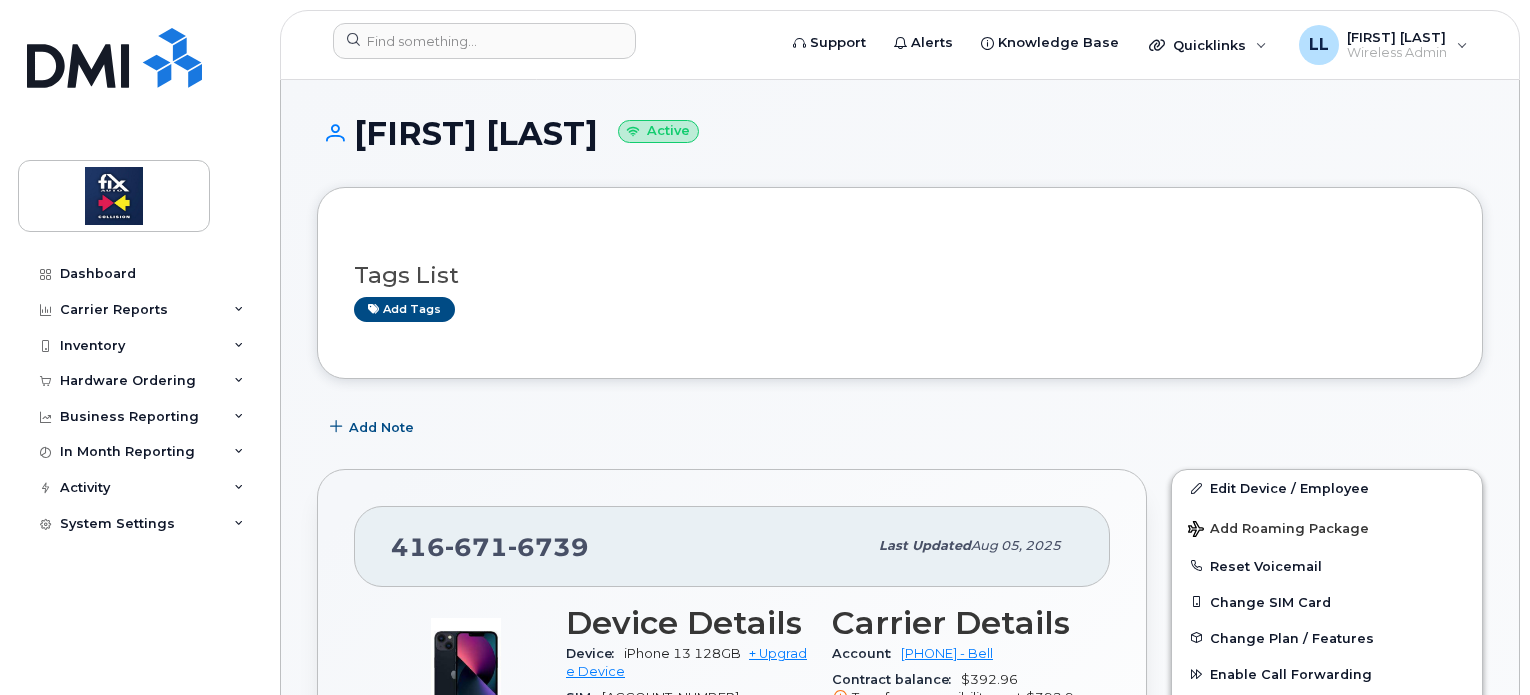 scroll, scrollTop: 378, scrollLeft: 0, axis: vertical 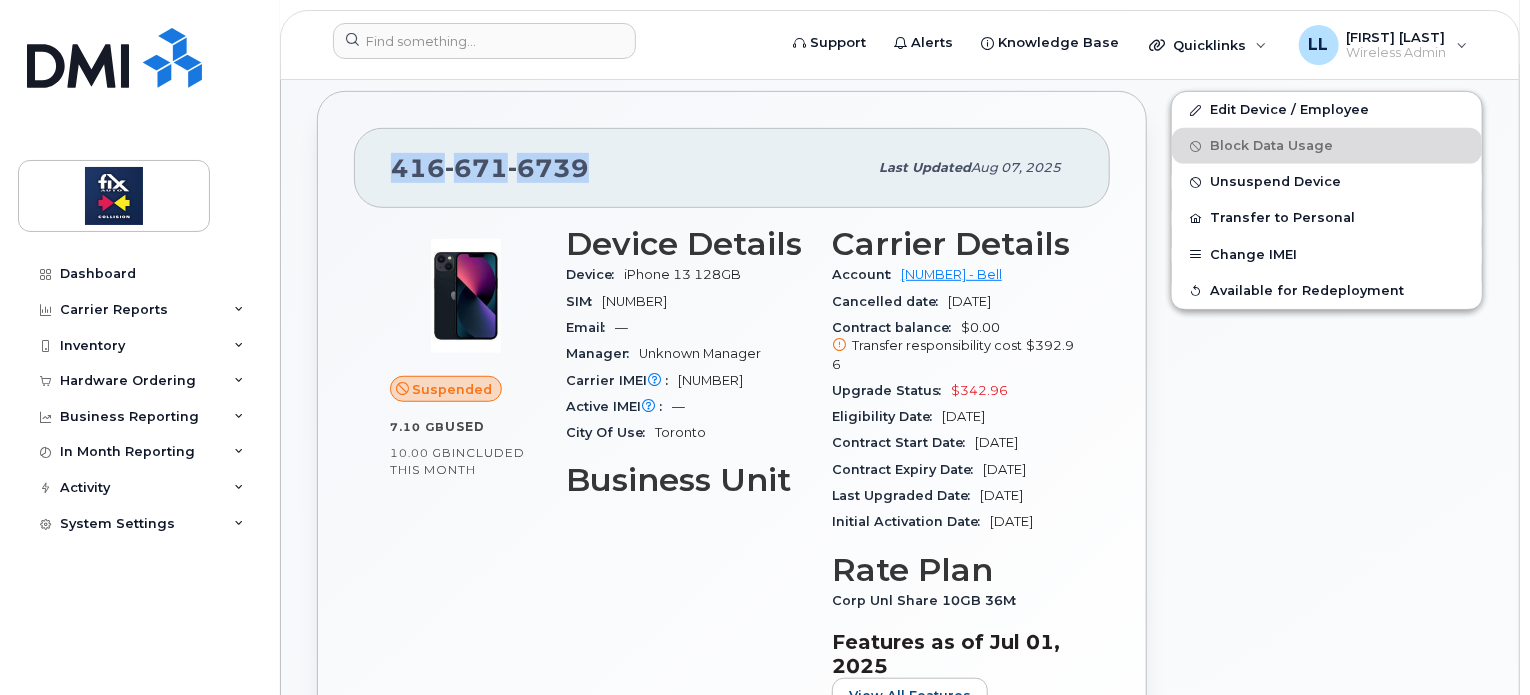 drag, startPoint x: 582, startPoint y: 163, endPoint x: 394, endPoint y: 180, distance: 188.76706 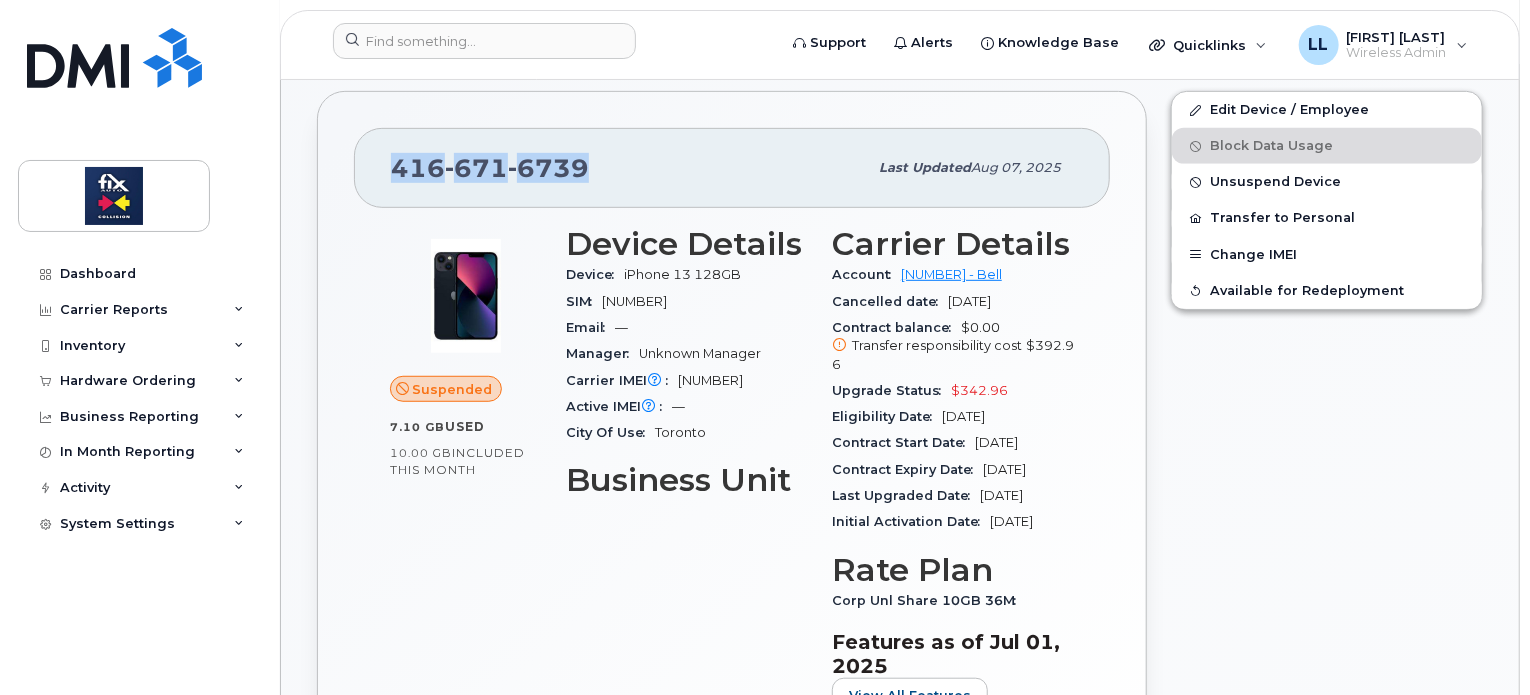 copy on "416 671 6739" 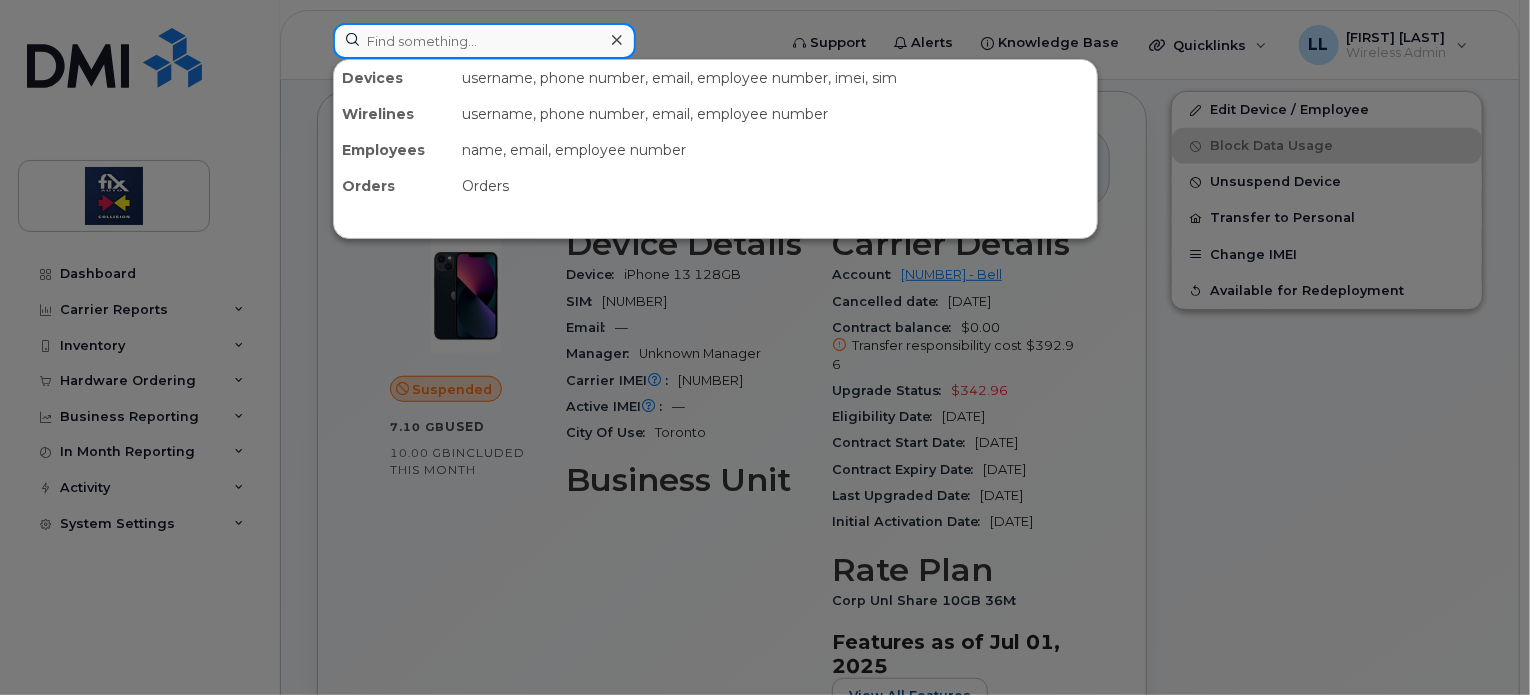 click at bounding box center (484, 41) 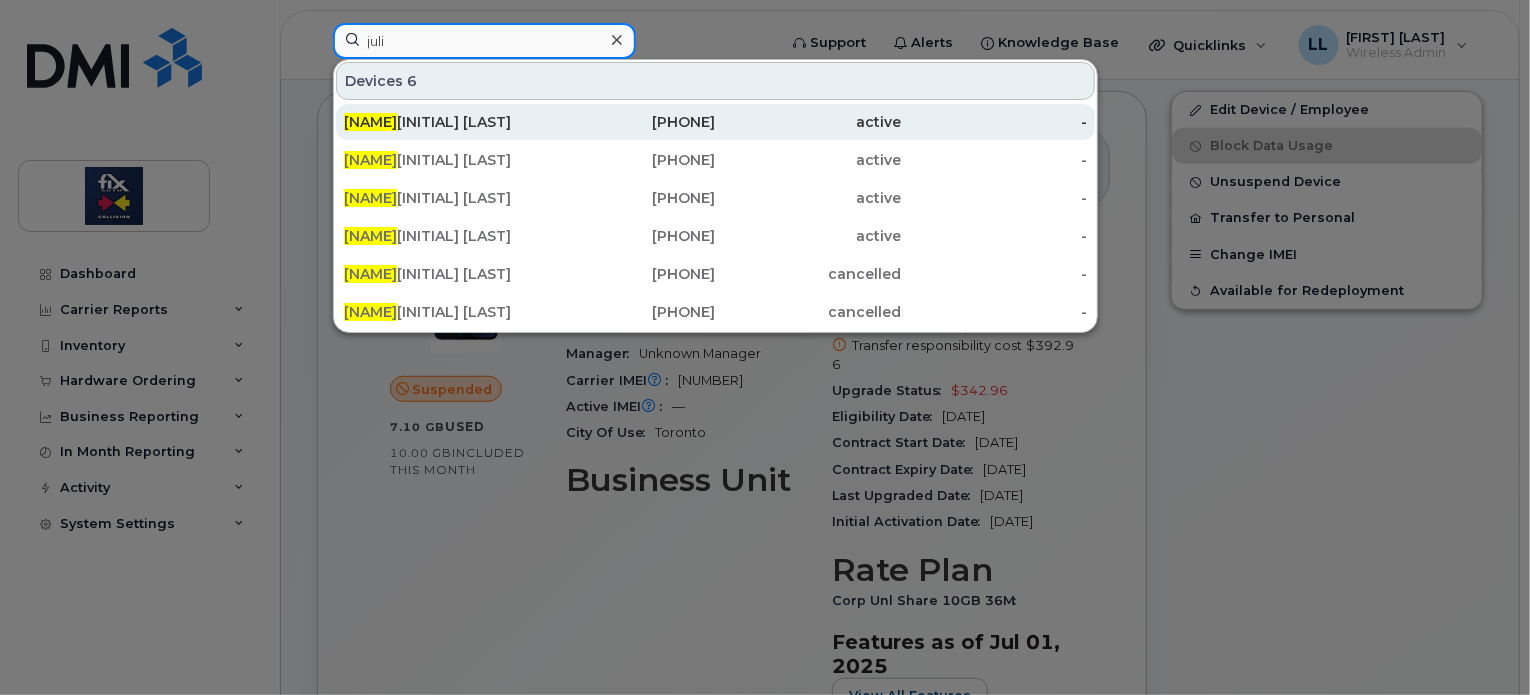 type on "juli" 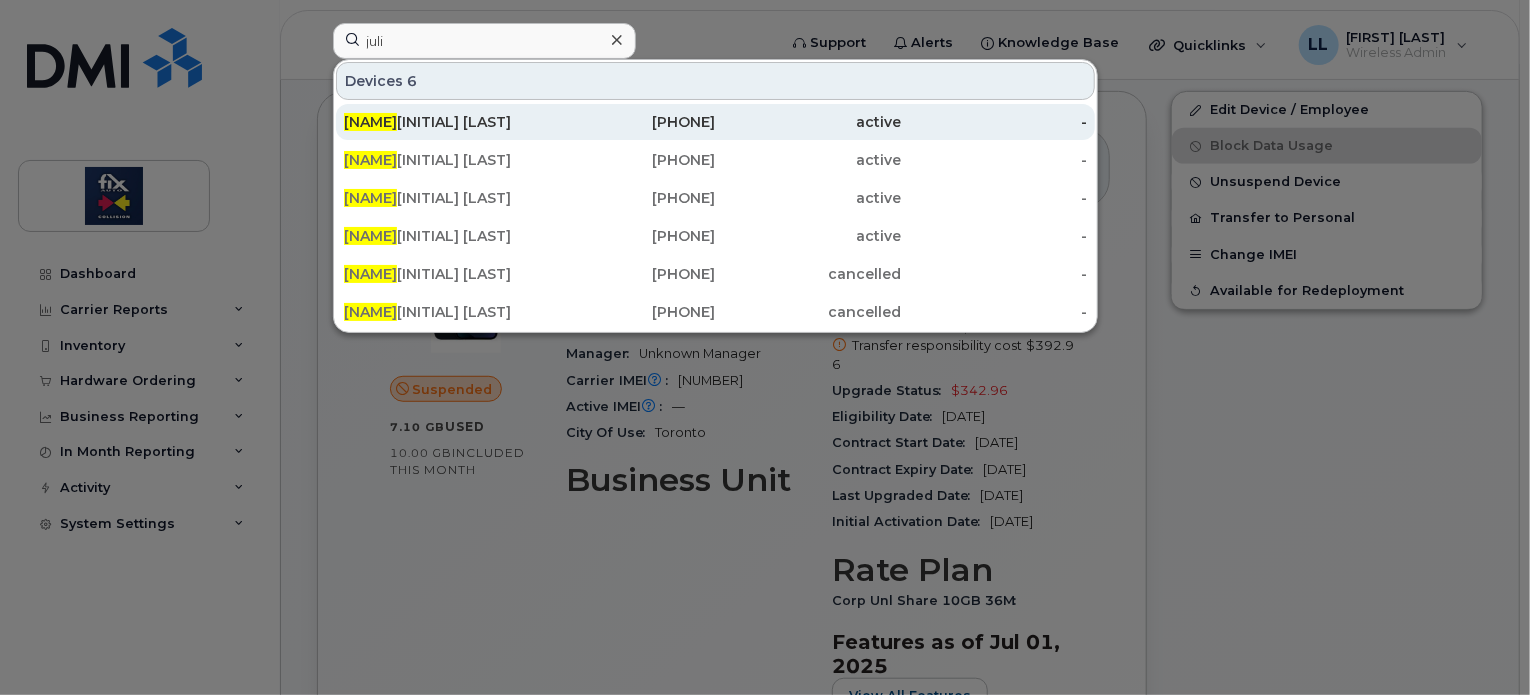 click on "Juli e Prieur" at bounding box center (437, 122) 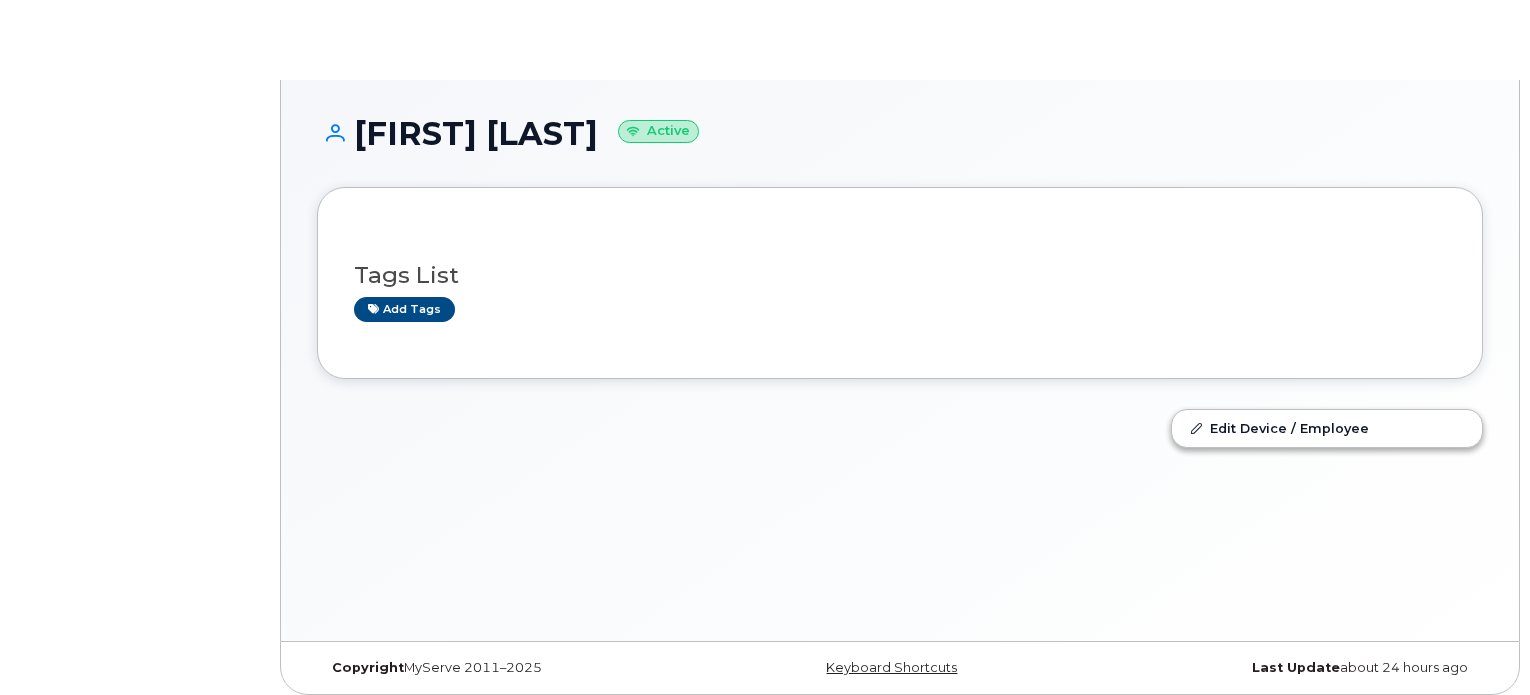scroll, scrollTop: 0, scrollLeft: 0, axis: both 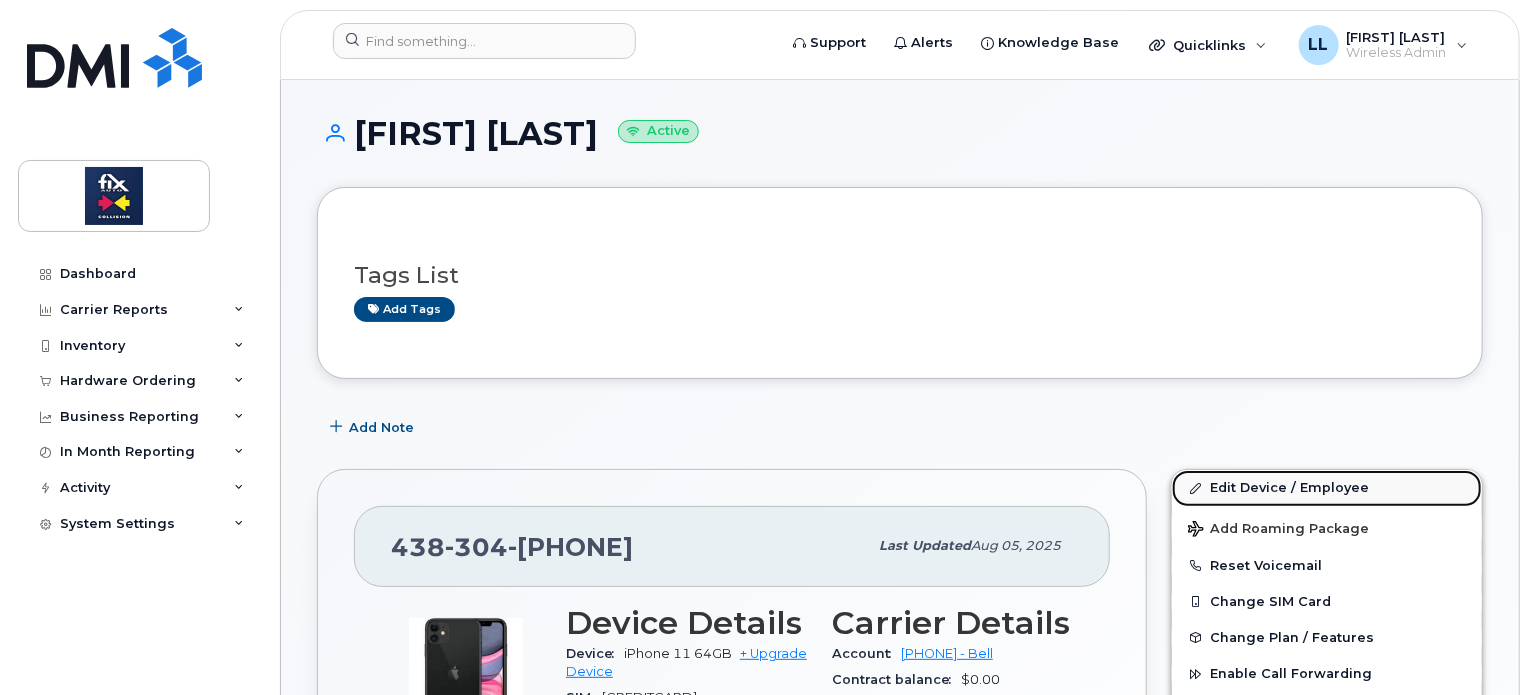 click on "Edit Device / Employee" at bounding box center [1327, 488] 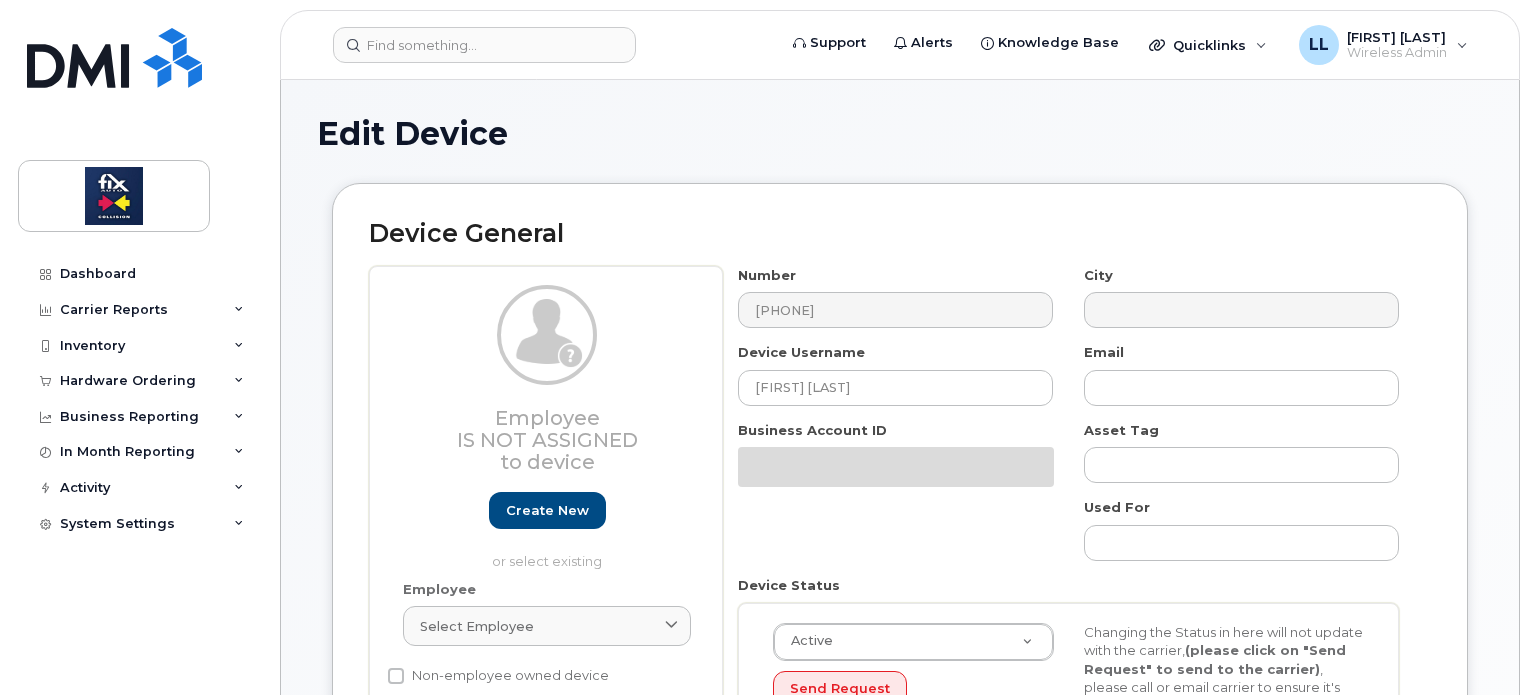 scroll, scrollTop: 0, scrollLeft: 0, axis: both 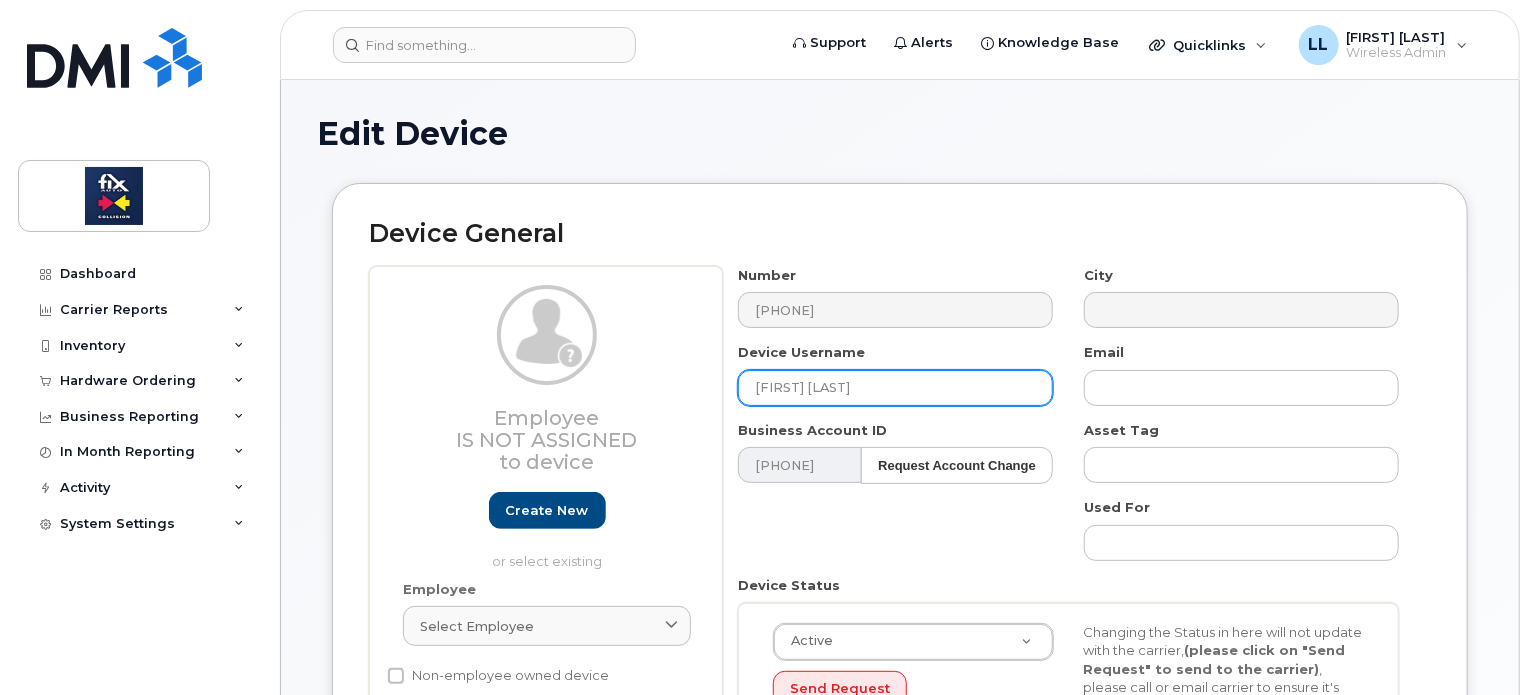 click on "Julie Prieur" at bounding box center (895, 388) 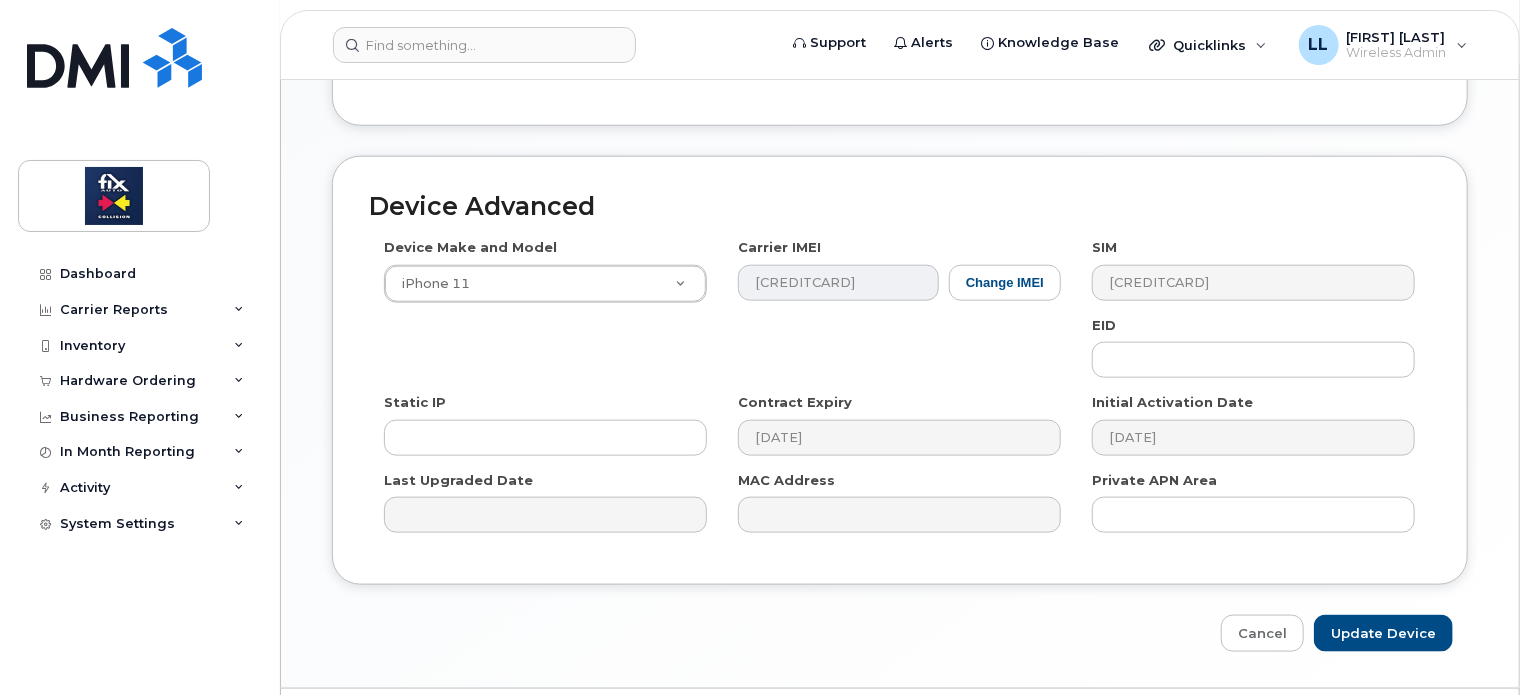 scroll, scrollTop: 1040, scrollLeft: 0, axis: vertical 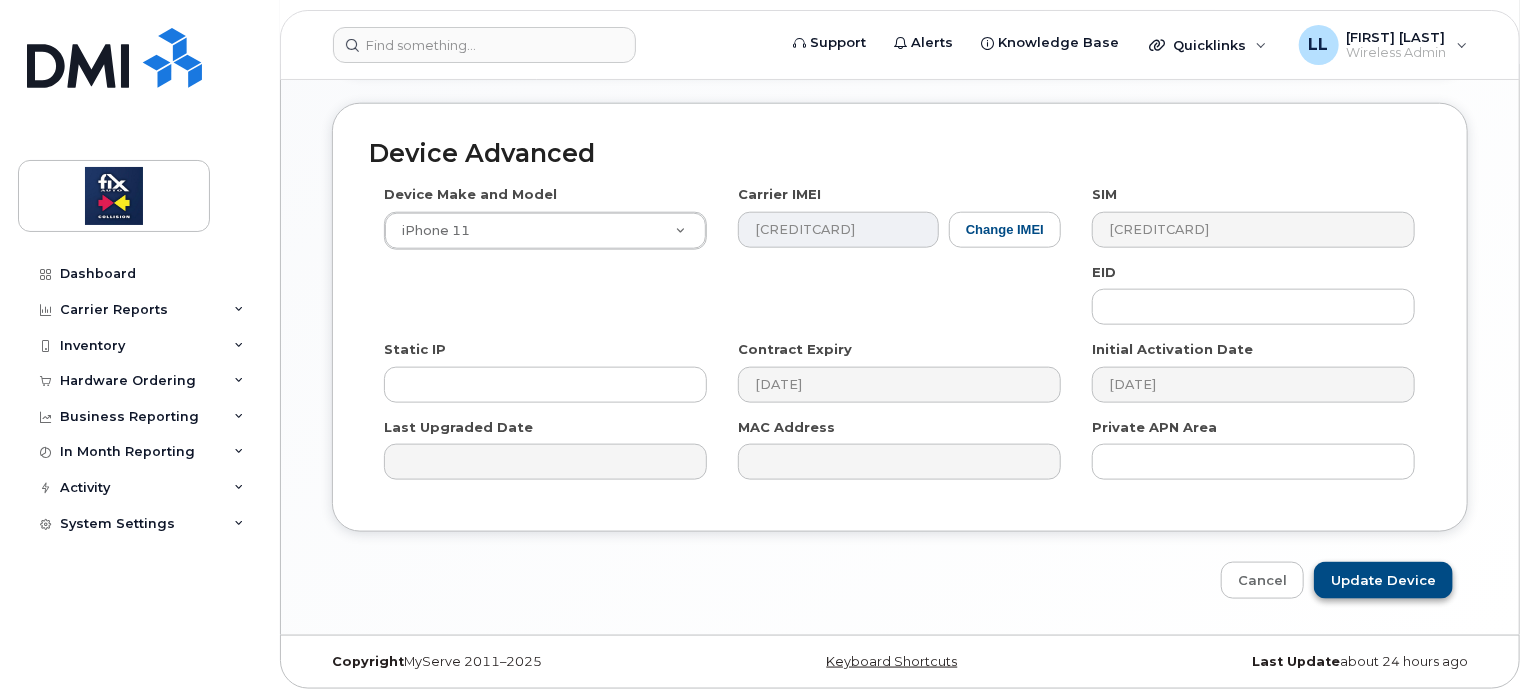 type on "Jean-Philippe Pelletier" 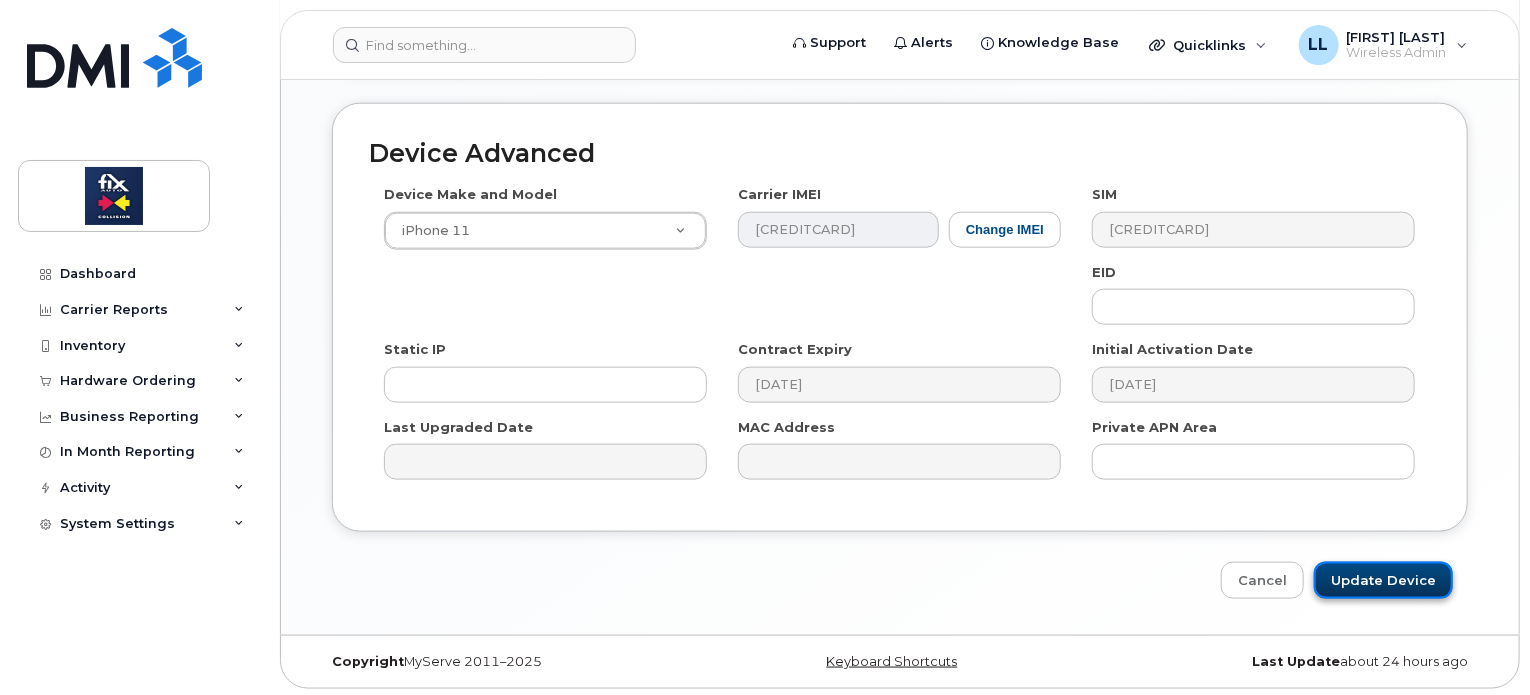 click on "Update Device" at bounding box center [1383, 580] 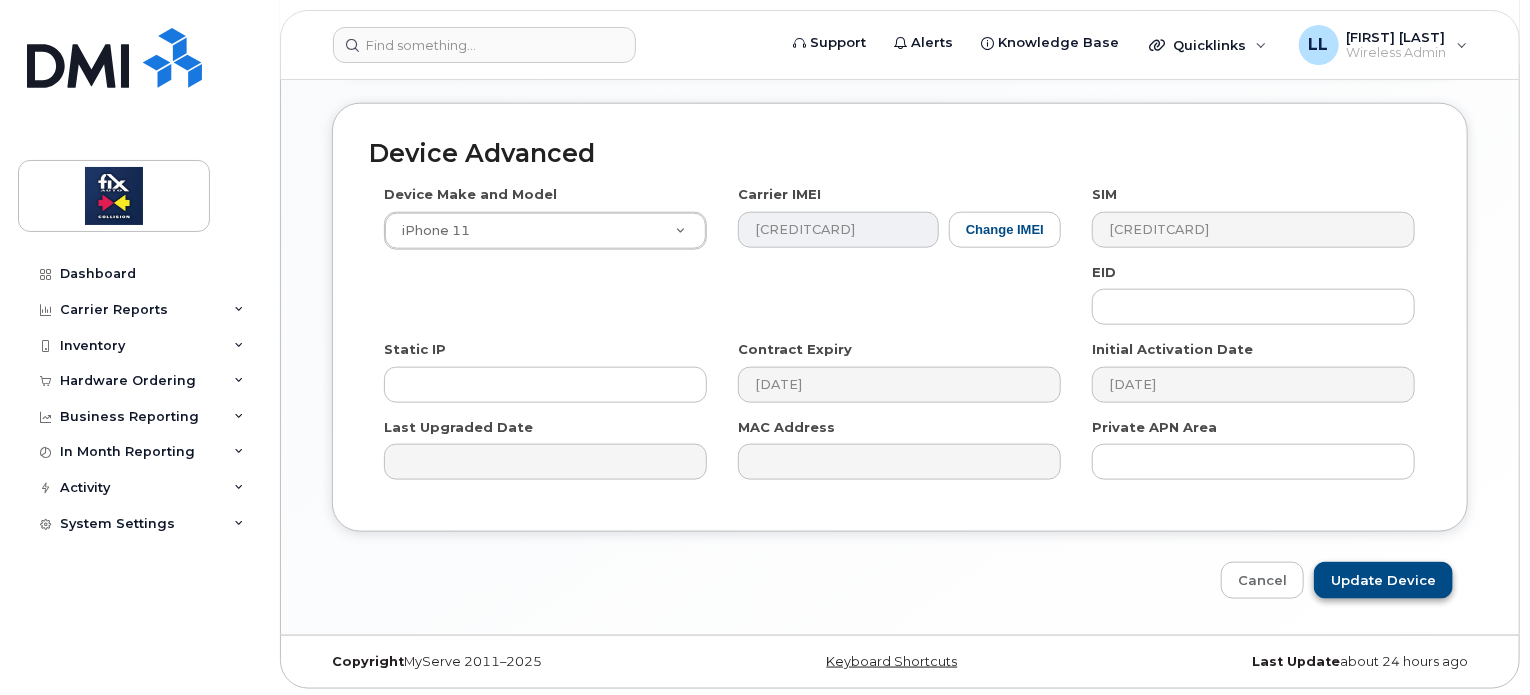 type on "Saving..." 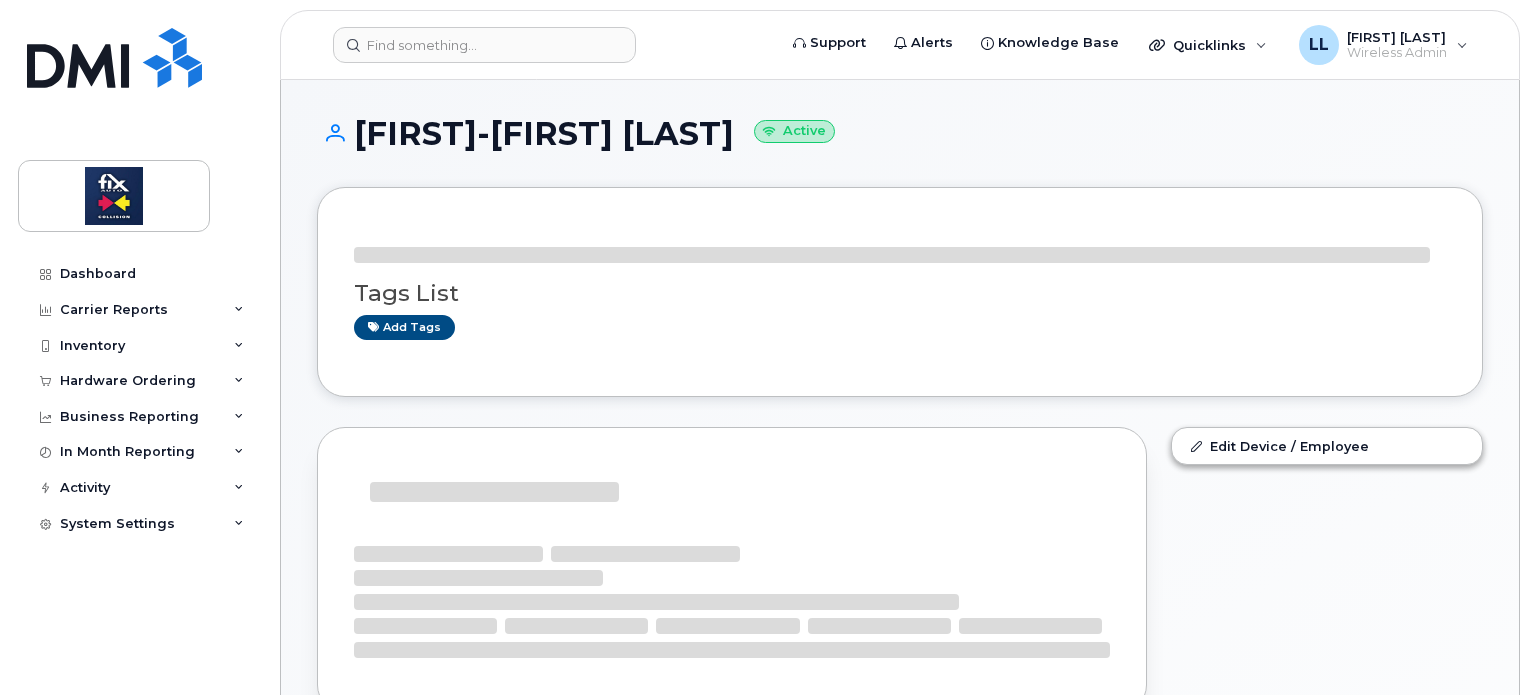 scroll, scrollTop: 0, scrollLeft: 0, axis: both 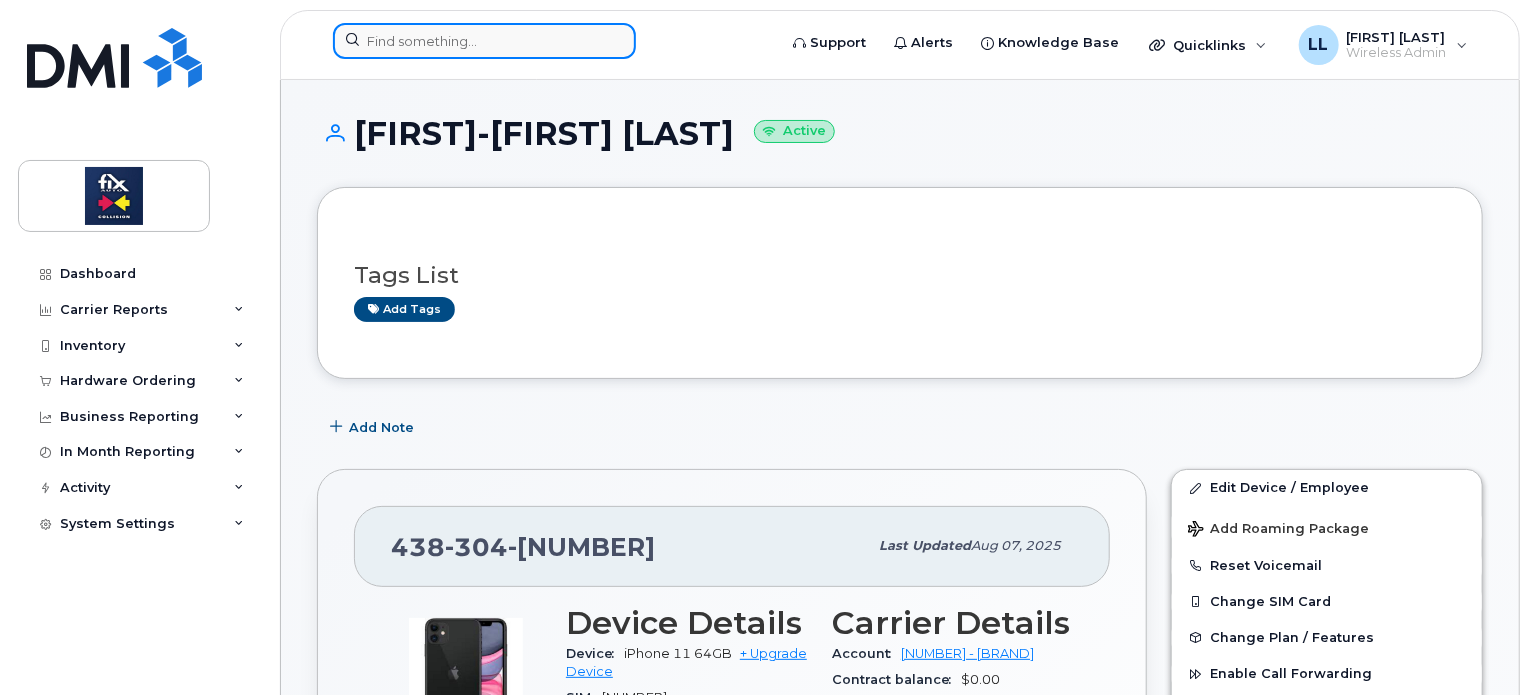 click at bounding box center (484, 41) 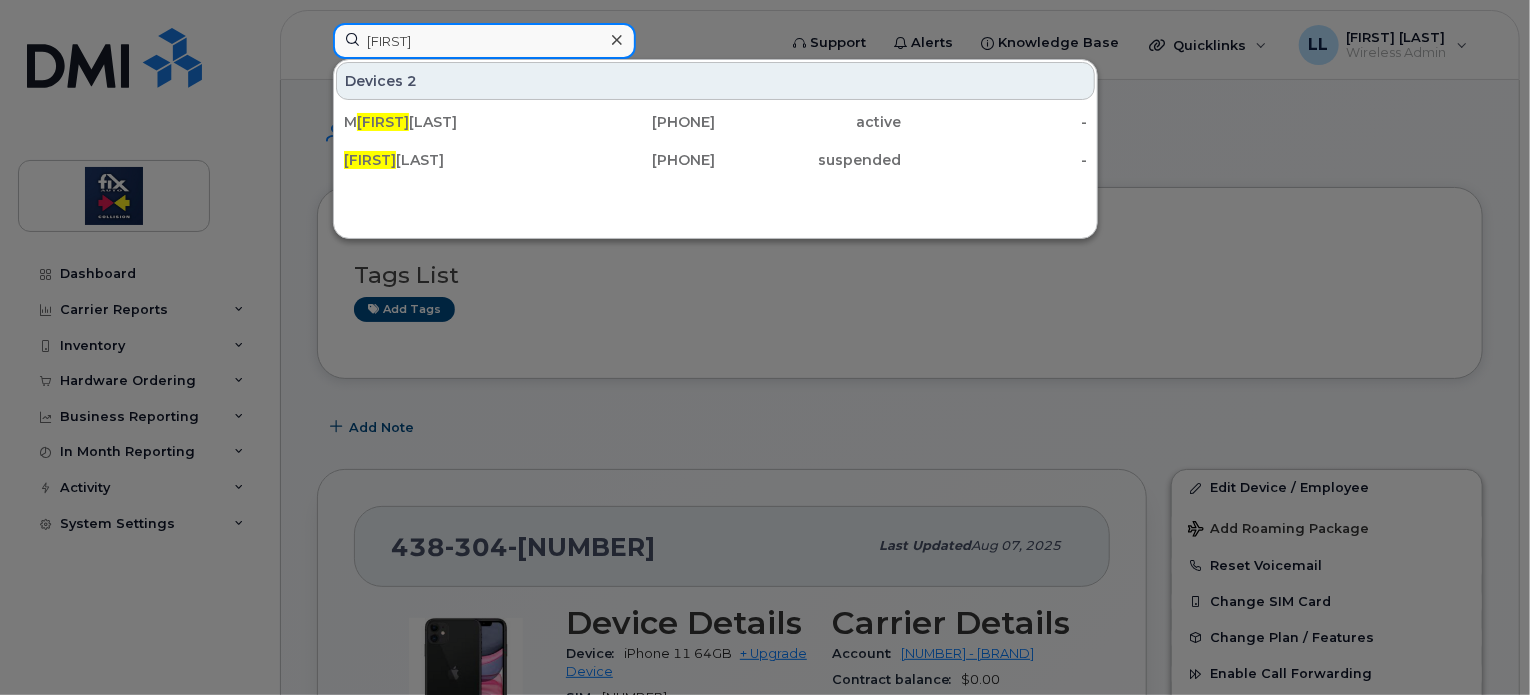 type on "[FIRST]" 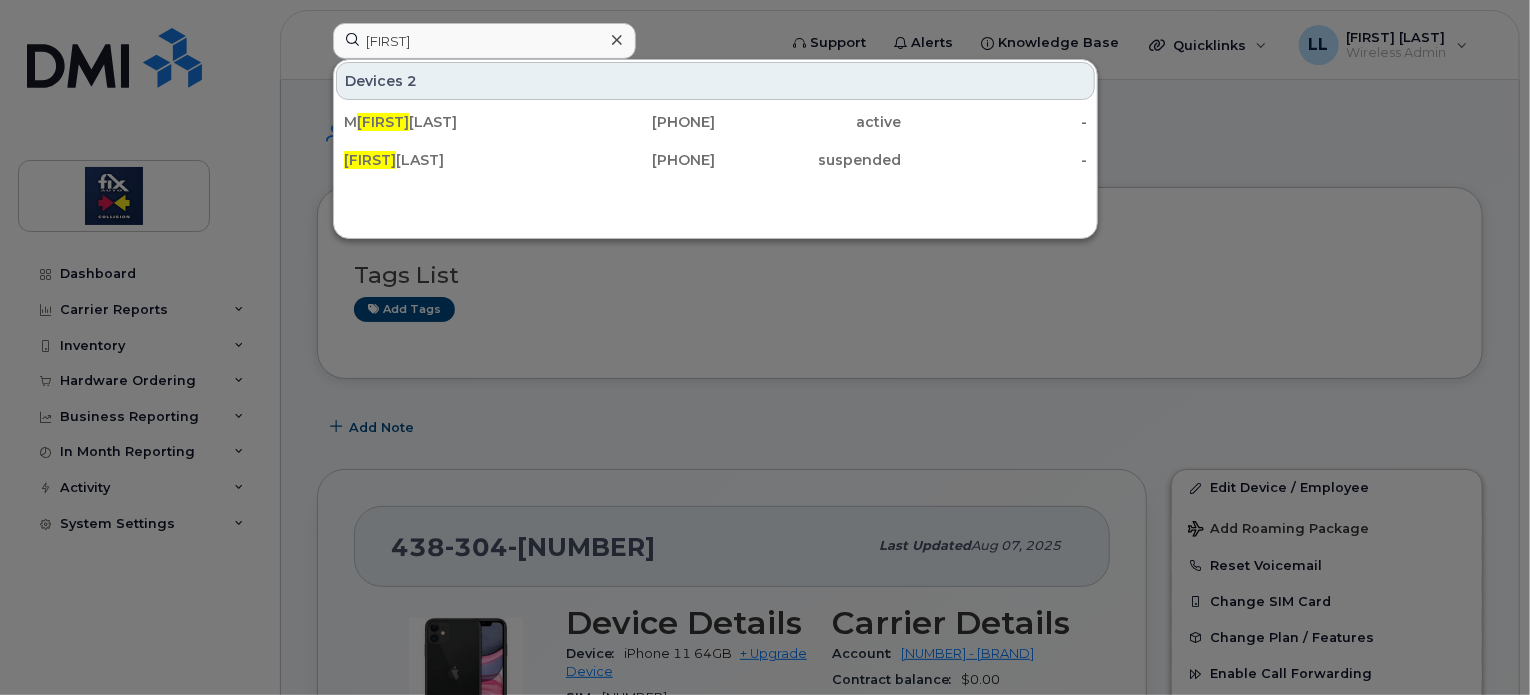 click on "[FIRST] [LAST]" at bounding box center [437, 160] 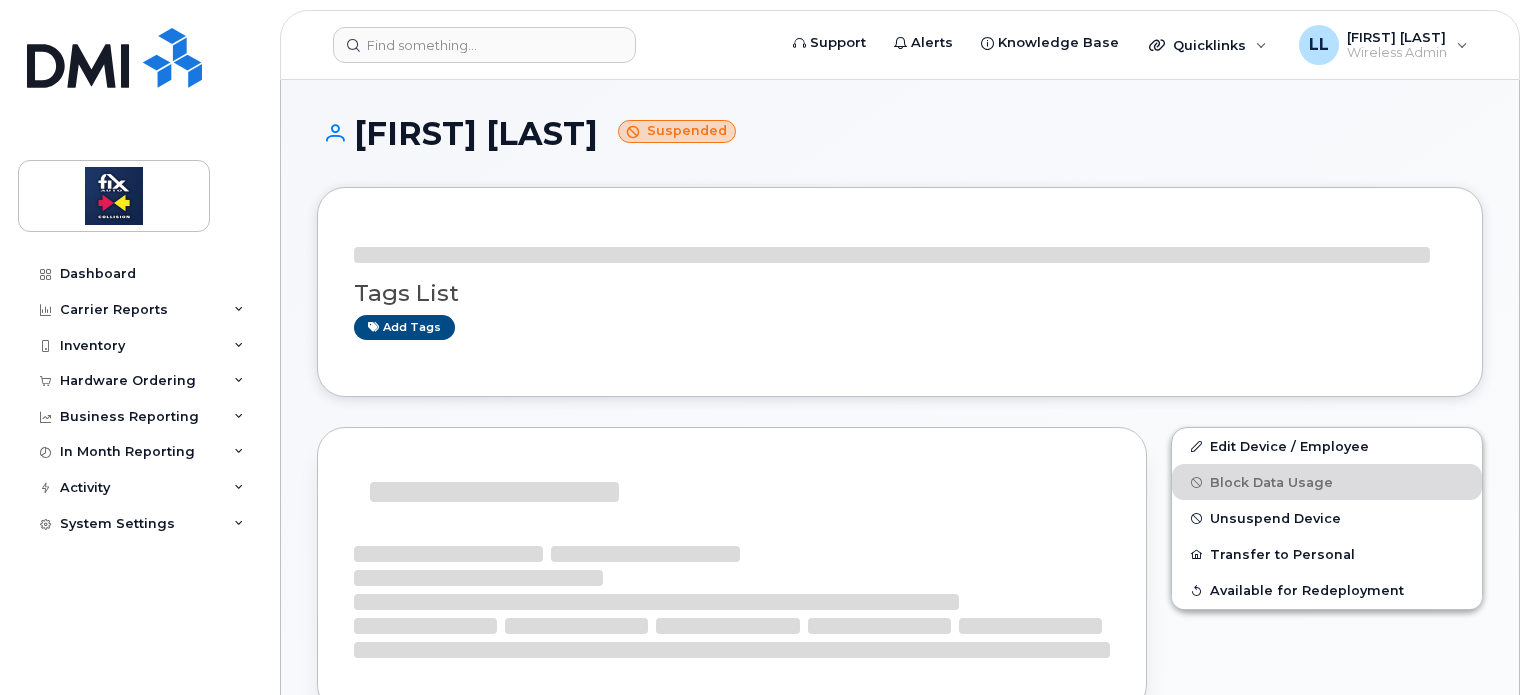 scroll, scrollTop: 0, scrollLeft: 0, axis: both 